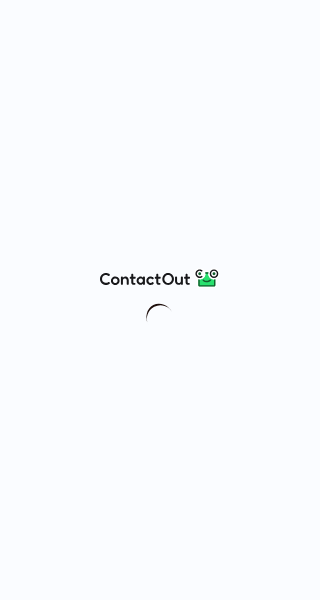 scroll, scrollTop: 0, scrollLeft: 0, axis: both 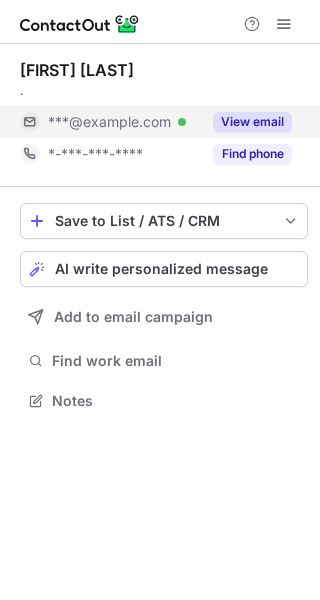 click on "View email" at bounding box center [252, 122] 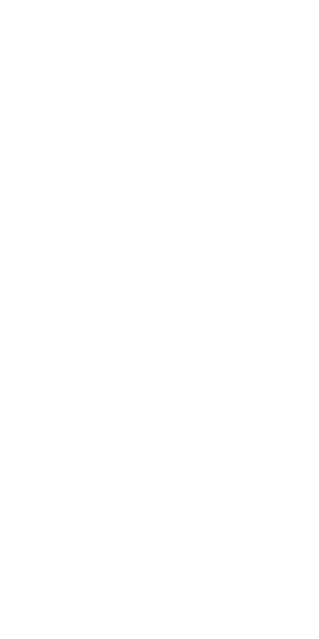 scroll, scrollTop: 0, scrollLeft: 0, axis: both 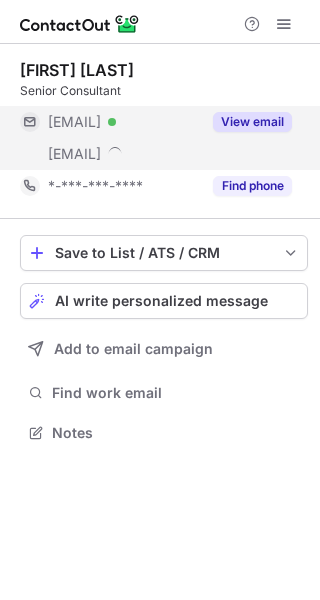 click on "View email" at bounding box center [252, 122] 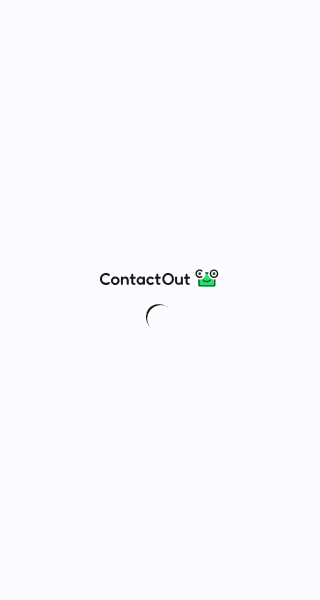 scroll, scrollTop: 0, scrollLeft: 0, axis: both 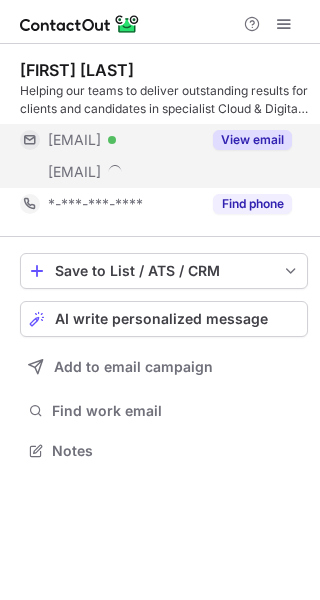 click on "View email" at bounding box center [252, 140] 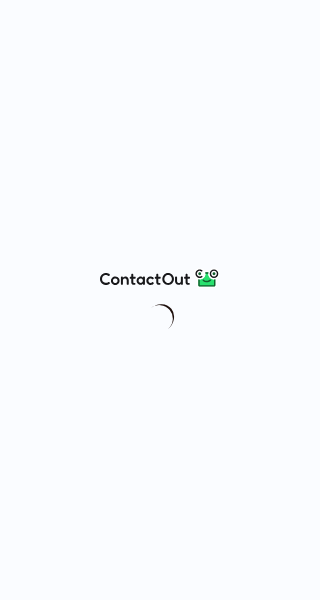 scroll, scrollTop: 0, scrollLeft: 0, axis: both 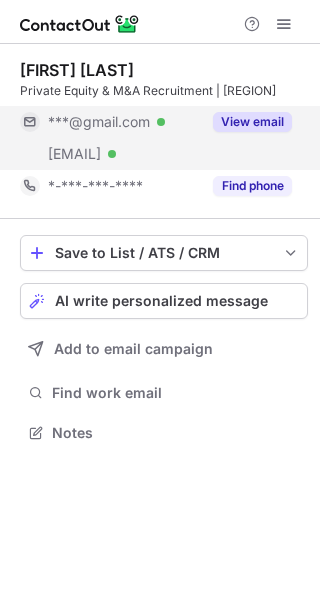 click on "View email" at bounding box center [252, 122] 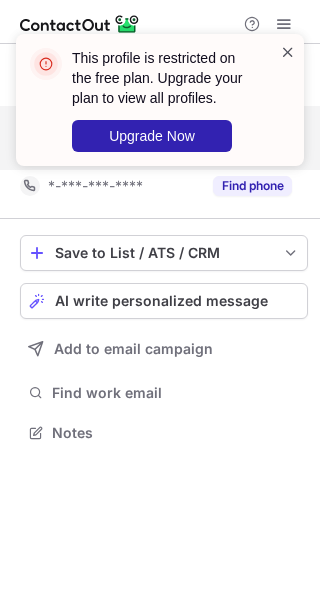 click at bounding box center (288, 52) 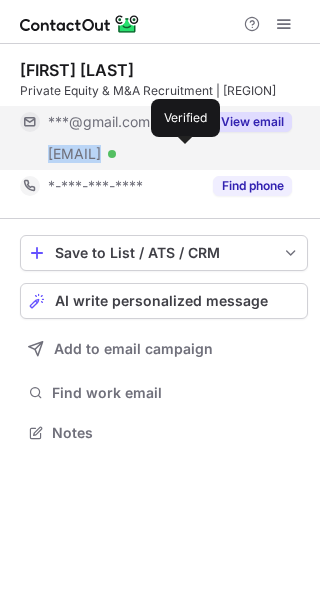 drag, startPoint x: 45, startPoint y: 149, endPoint x: 186, endPoint y: 151, distance: 141.01419 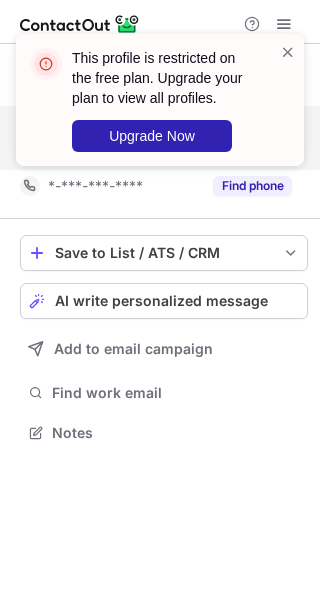 copy on "***@albertcliff.com" 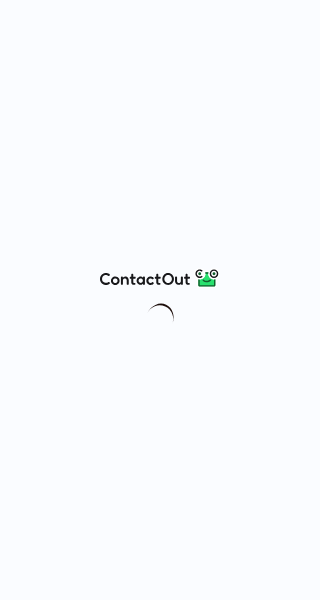 scroll, scrollTop: 0, scrollLeft: 0, axis: both 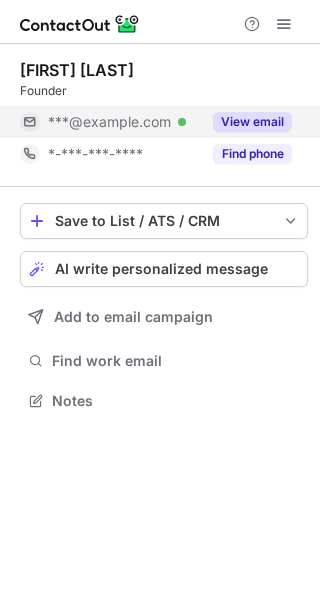 click on "View email" at bounding box center (252, 122) 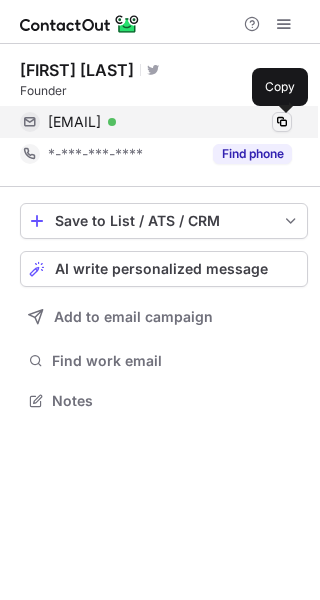 click at bounding box center [282, 122] 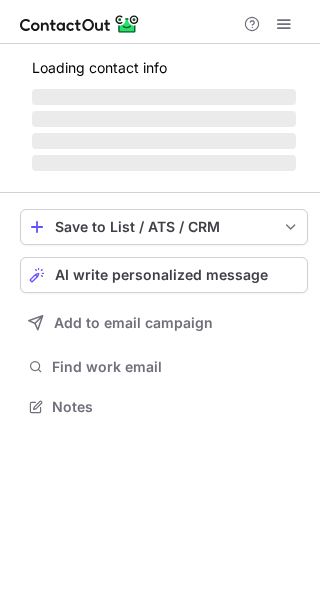 scroll, scrollTop: 0, scrollLeft: 0, axis: both 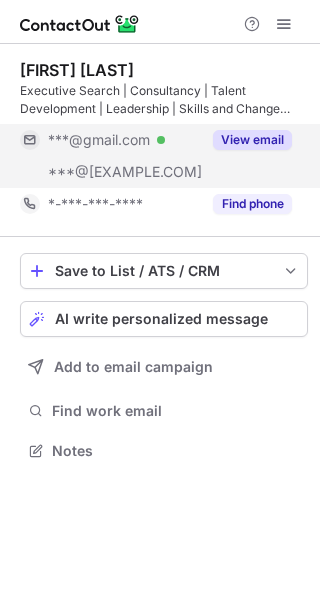 click on "View email" at bounding box center (252, 140) 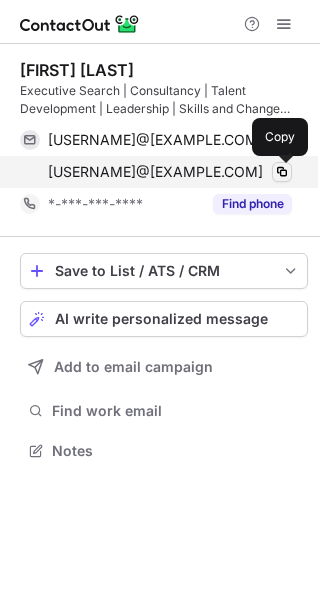 click at bounding box center (282, 172) 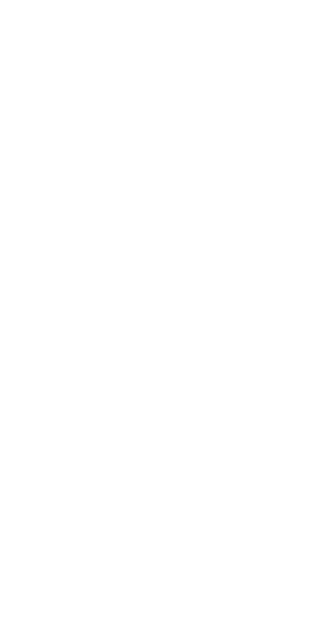 scroll, scrollTop: 0, scrollLeft: 0, axis: both 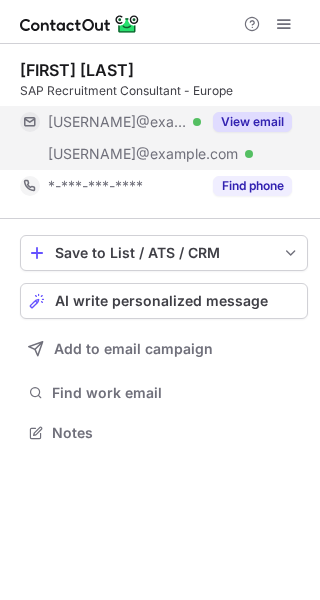 click on "View email" at bounding box center [252, 122] 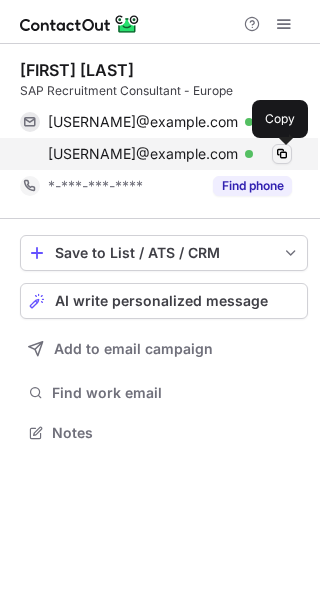 click at bounding box center [282, 154] 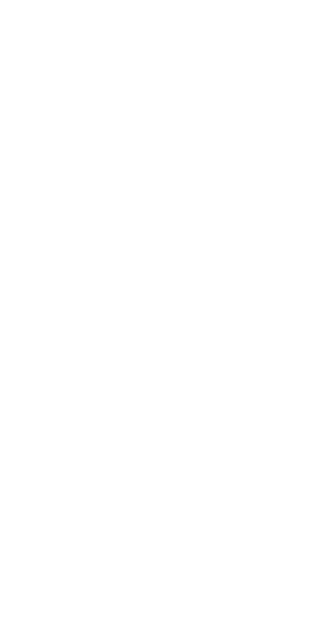 scroll, scrollTop: 0, scrollLeft: 0, axis: both 